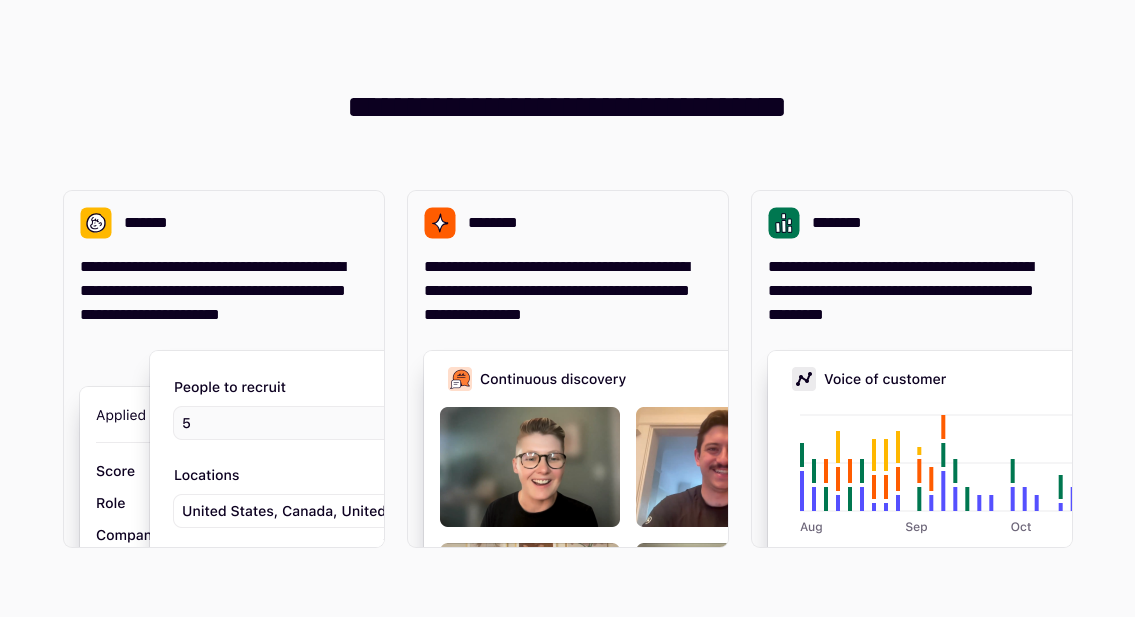 scroll, scrollTop: 0, scrollLeft: 0, axis: both 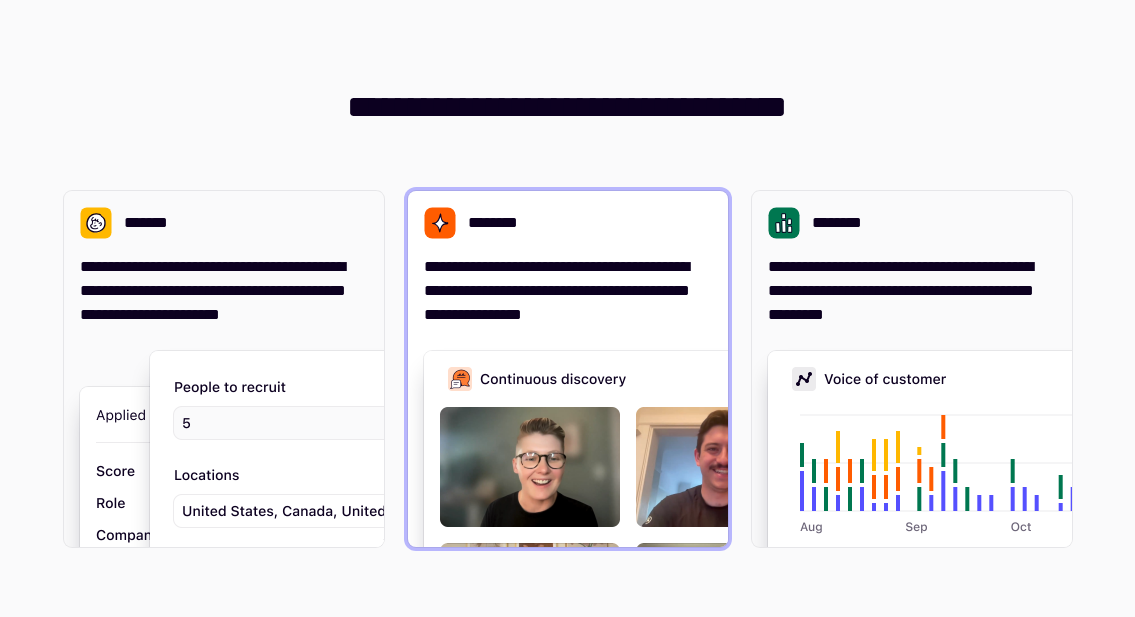 click on "**********" at bounding box center [568, 291] 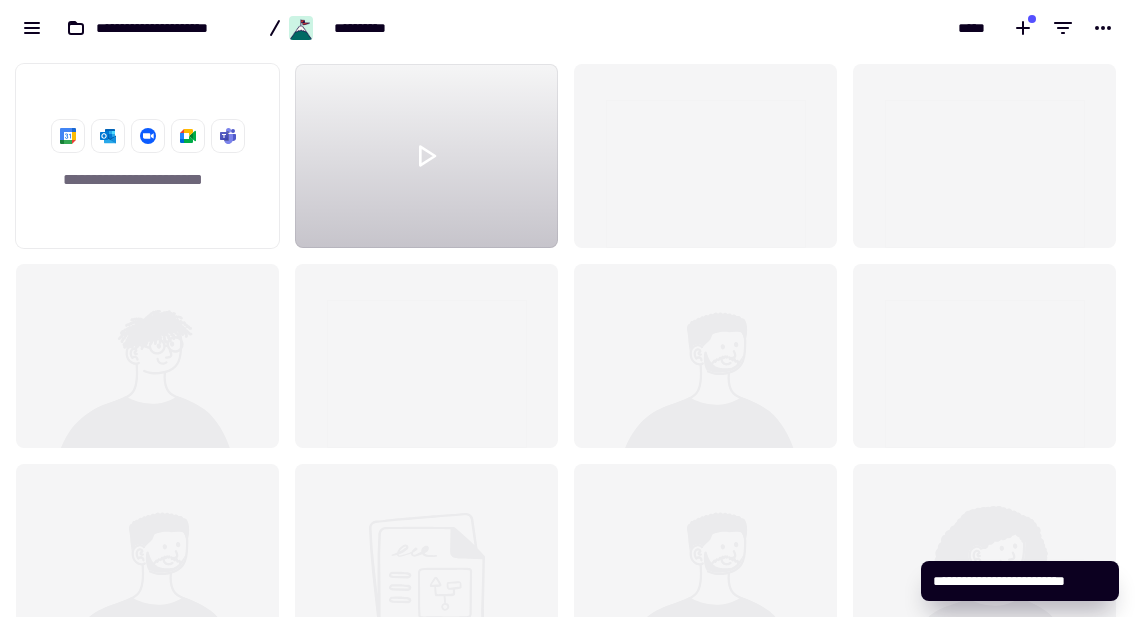 scroll, scrollTop: 1, scrollLeft: 1, axis: both 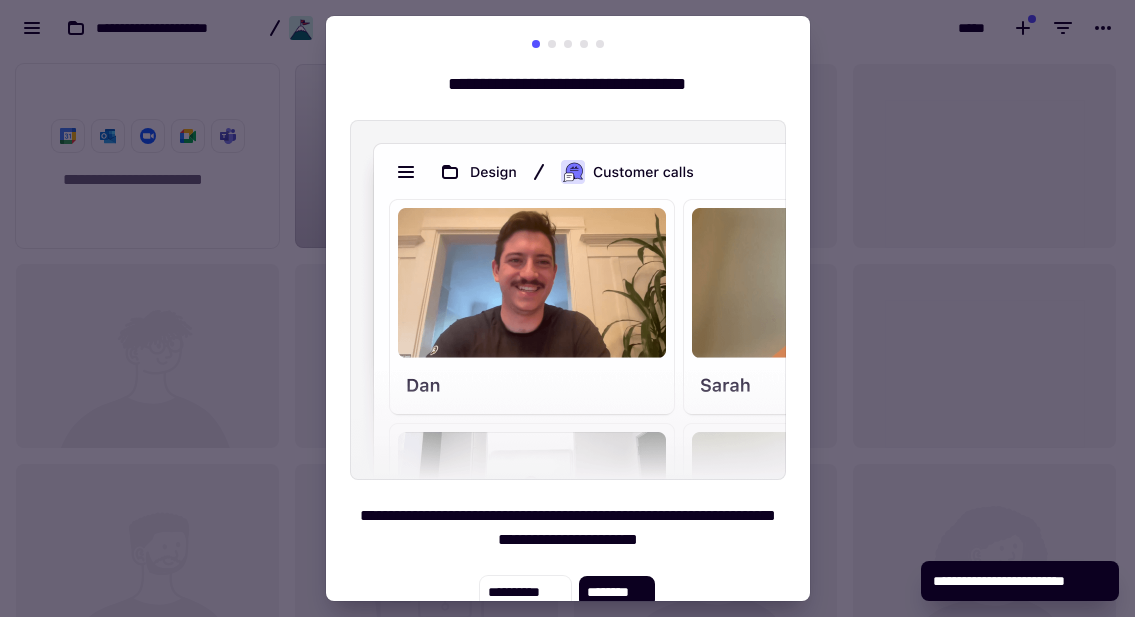 click at bounding box center [567, 308] 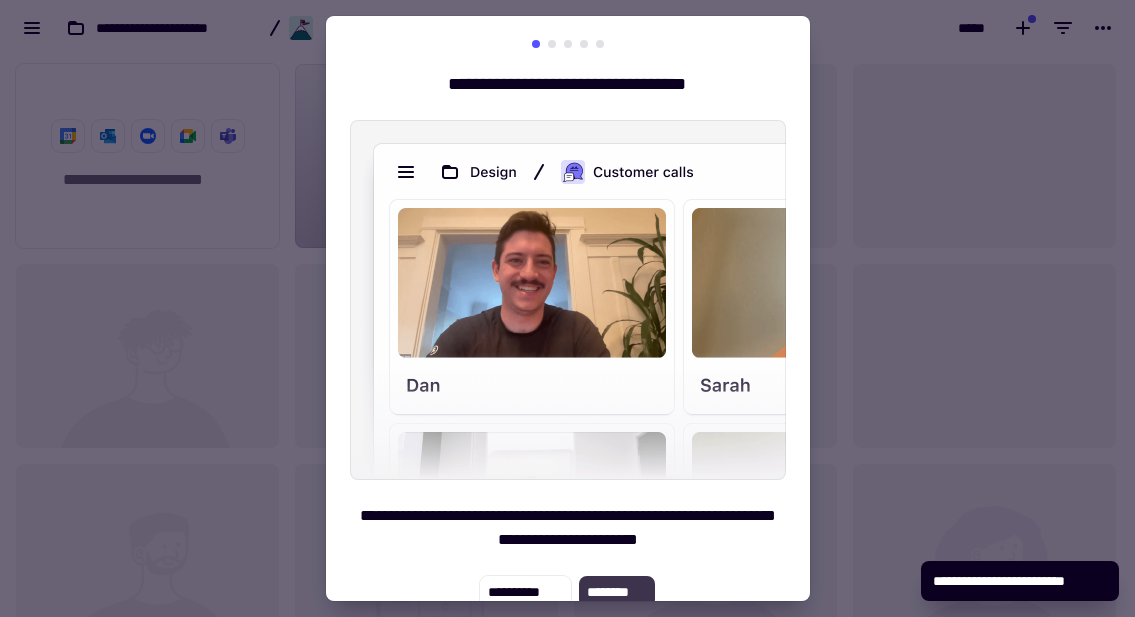 click on "********" 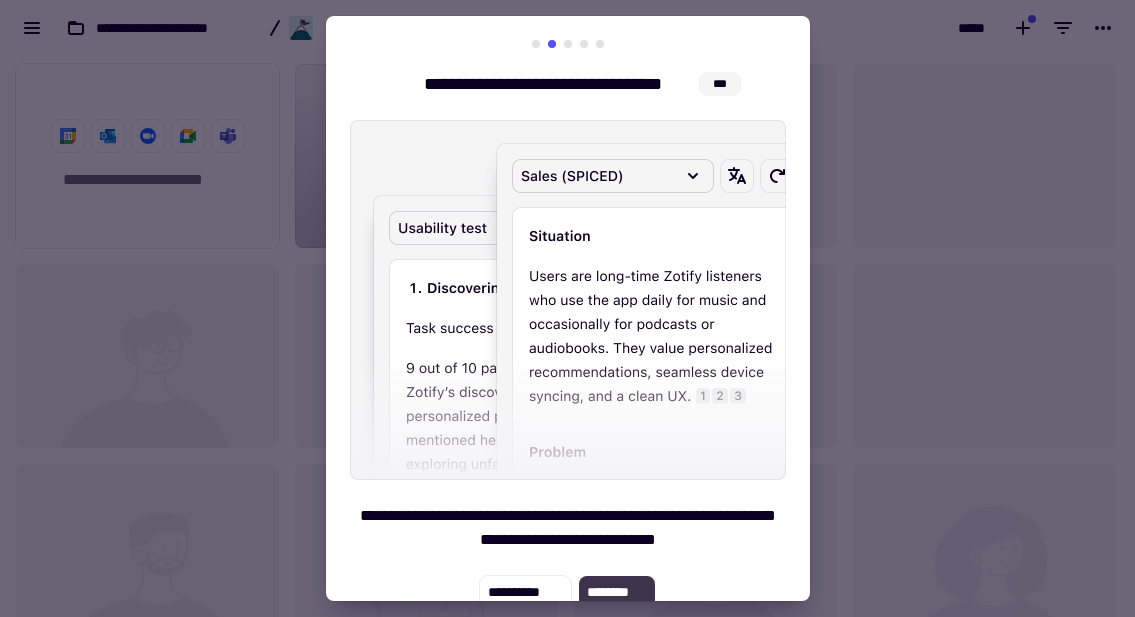 click on "********" 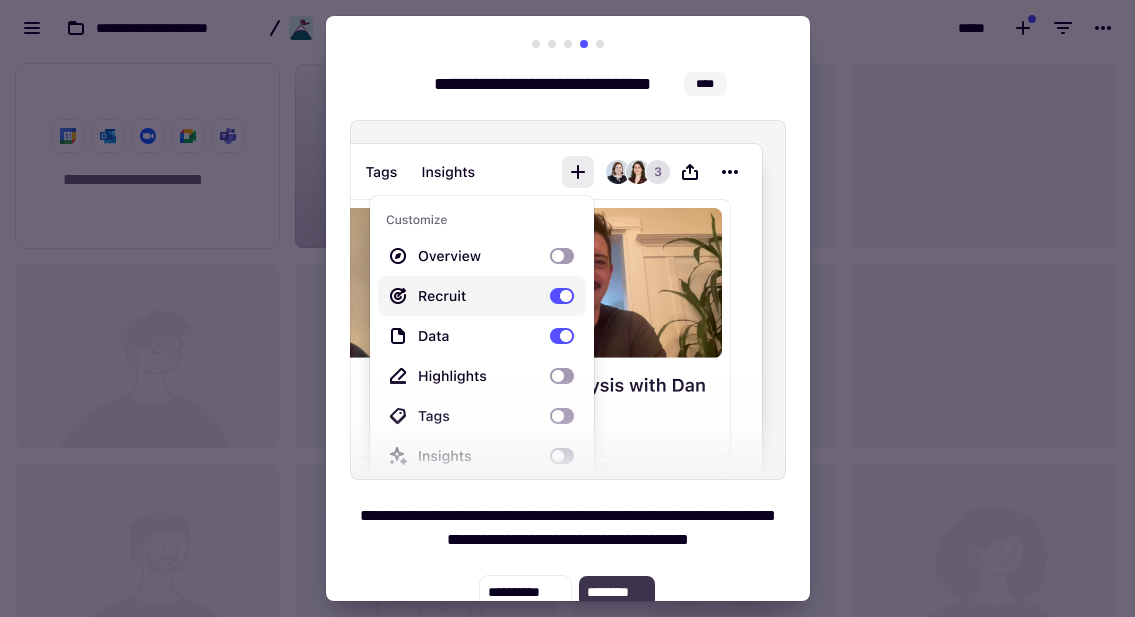 click on "********" 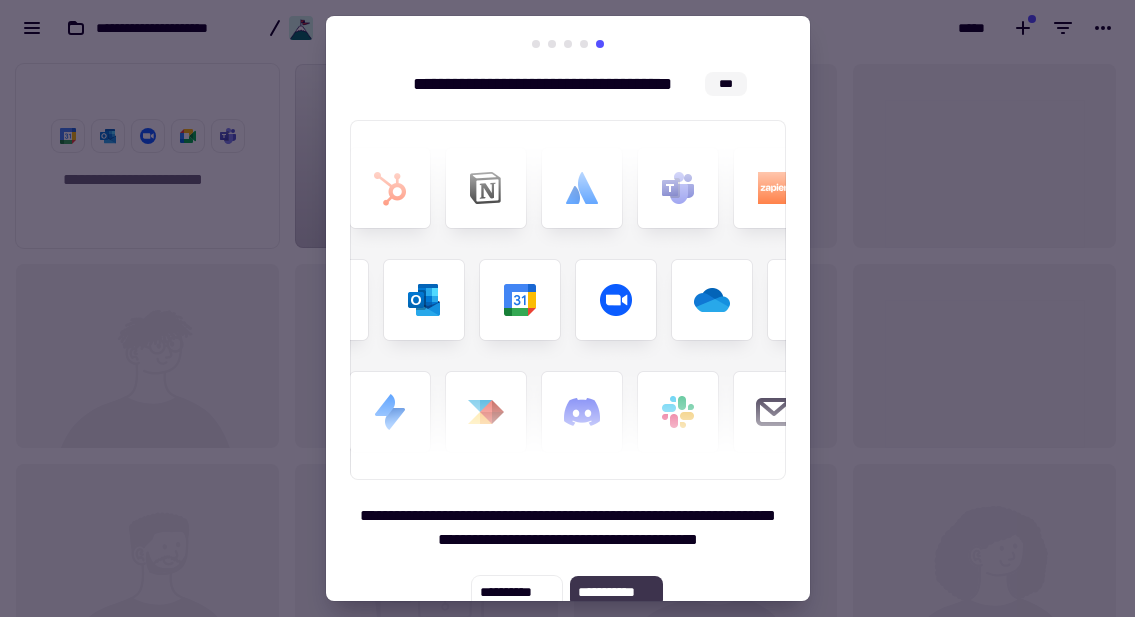 click on "**********" 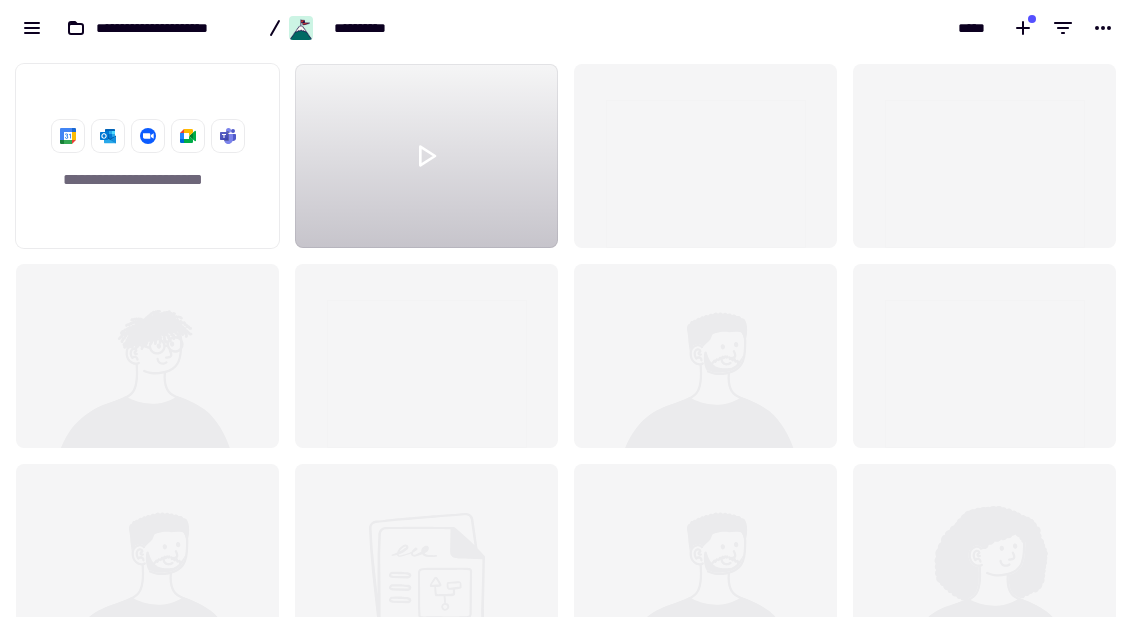 click 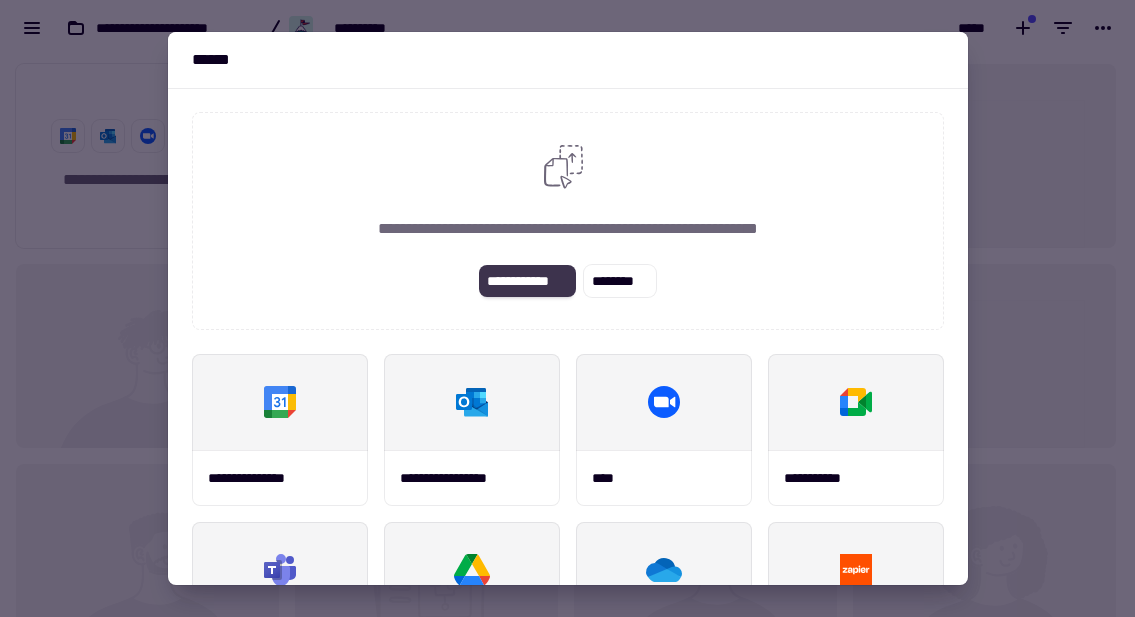 click on "**********" 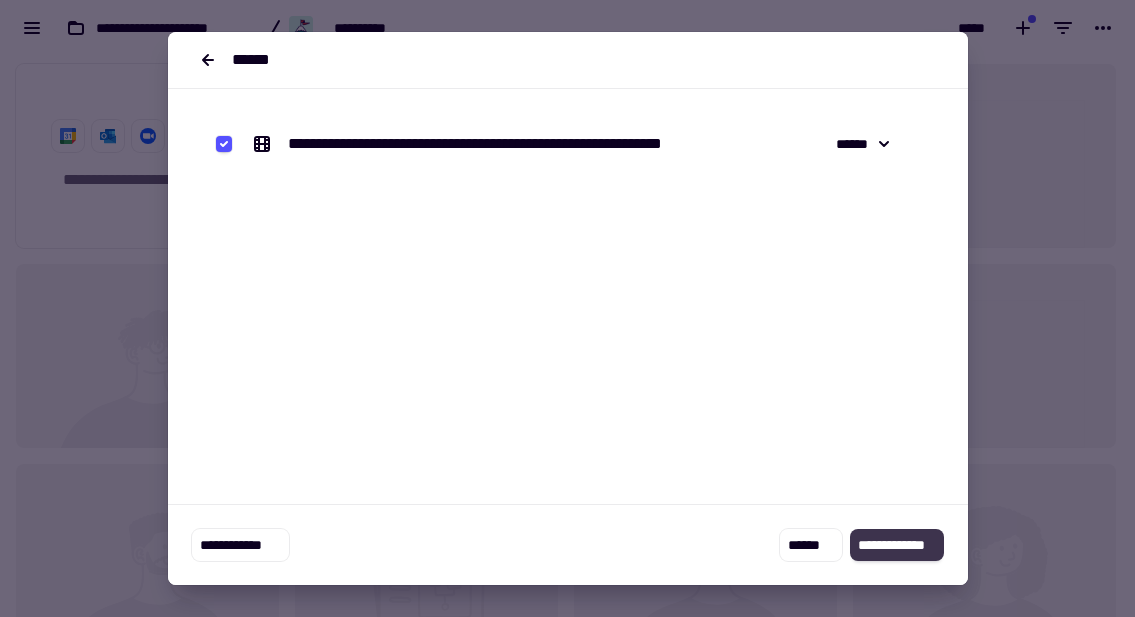 click on "**********" 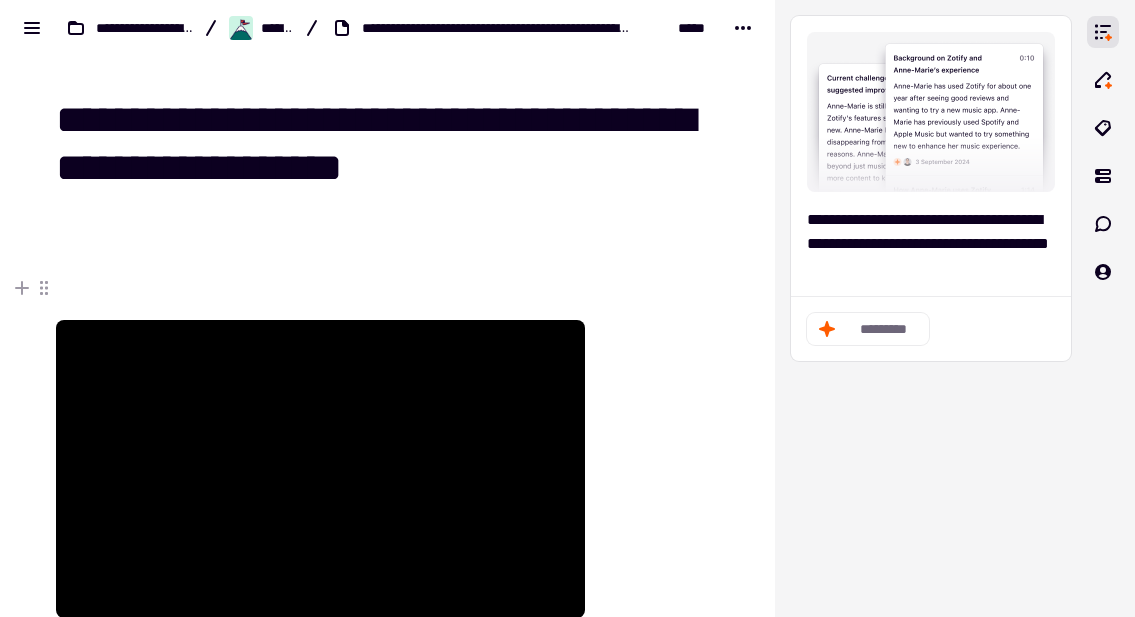 scroll, scrollTop: 335, scrollLeft: 0, axis: vertical 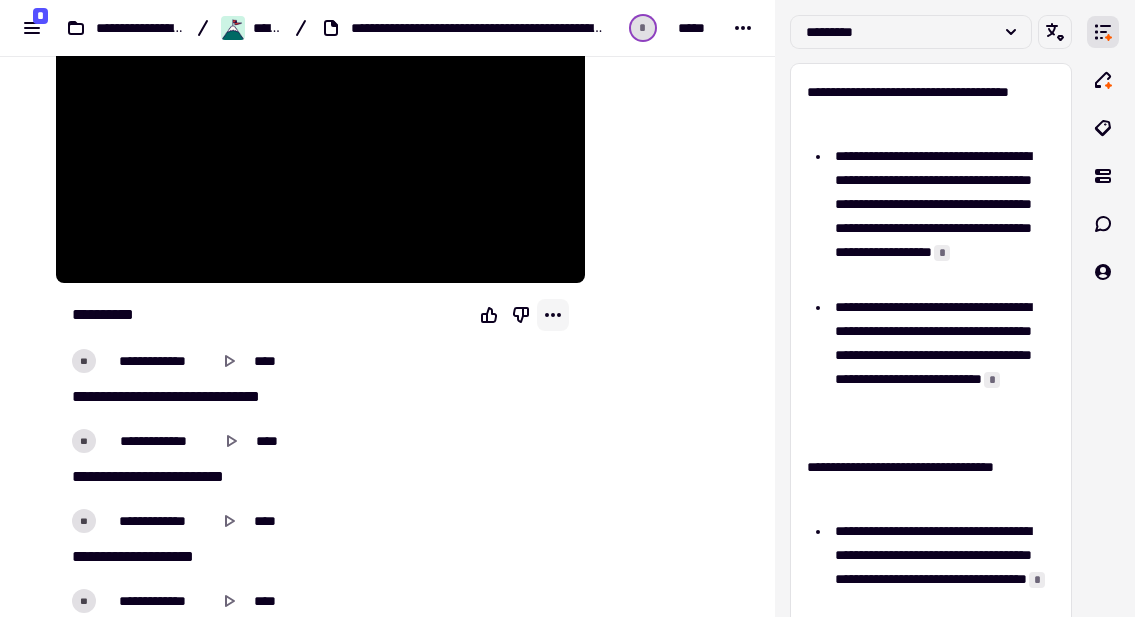 click 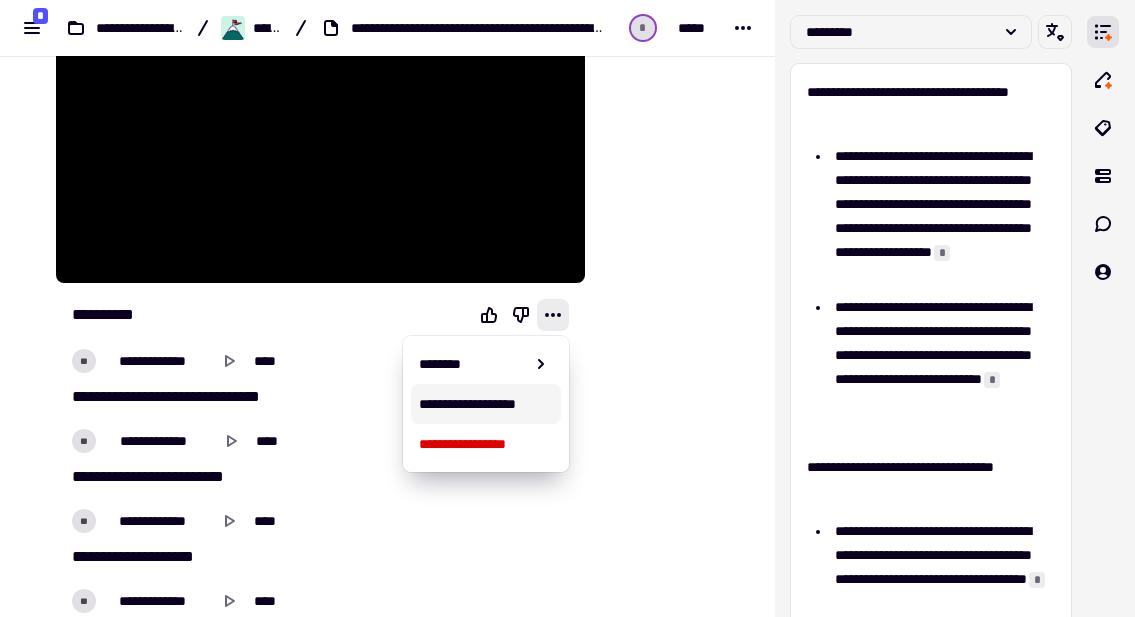click on "**********" at bounding box center [486, 404] 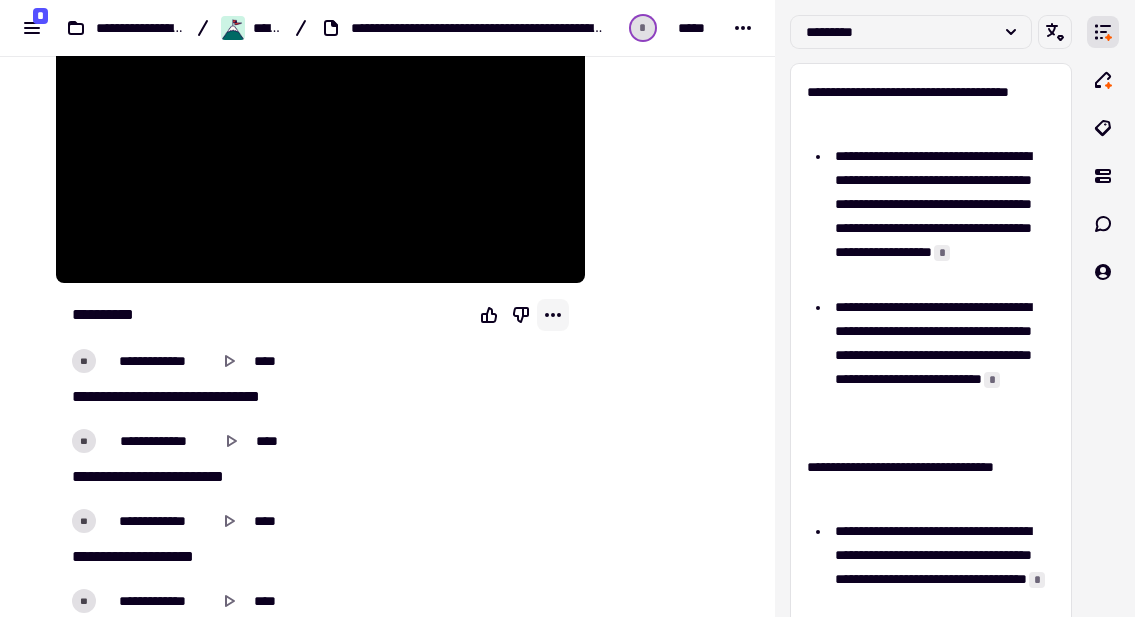 click 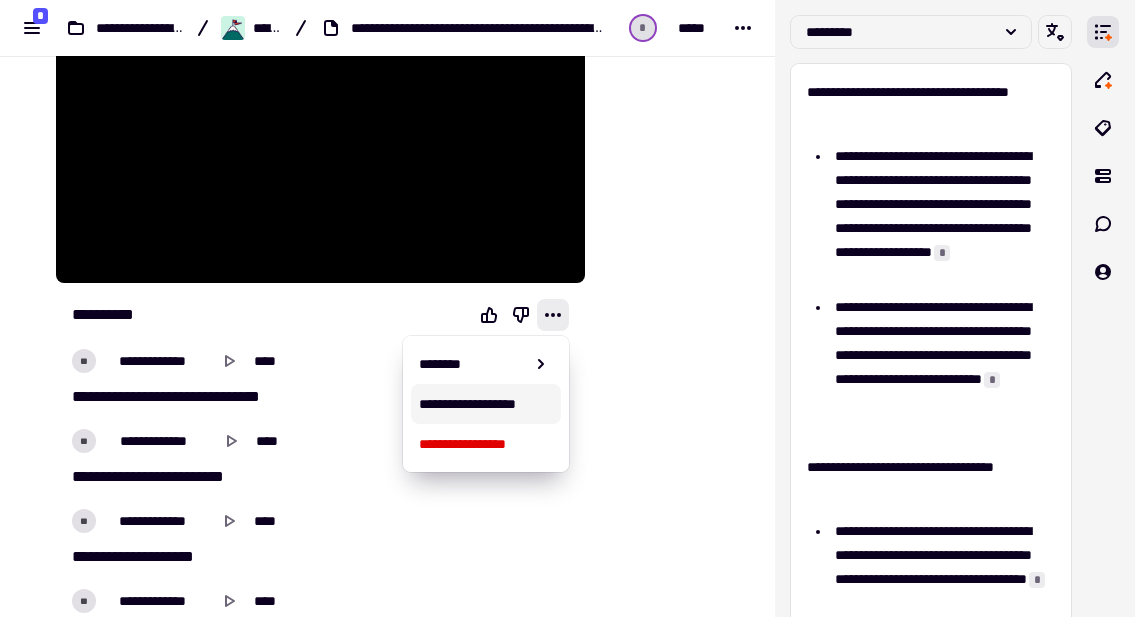 click on "**********" at bounding box center (486, 404) 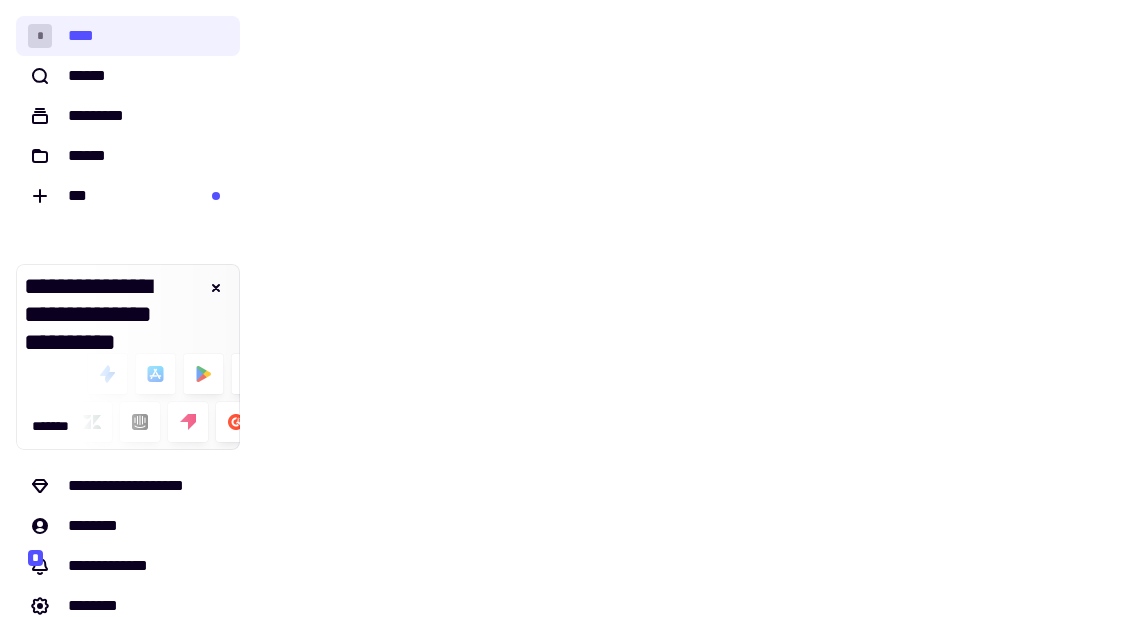 scroll, scrollTop: 0, scrollLeft: 0, axis: both 